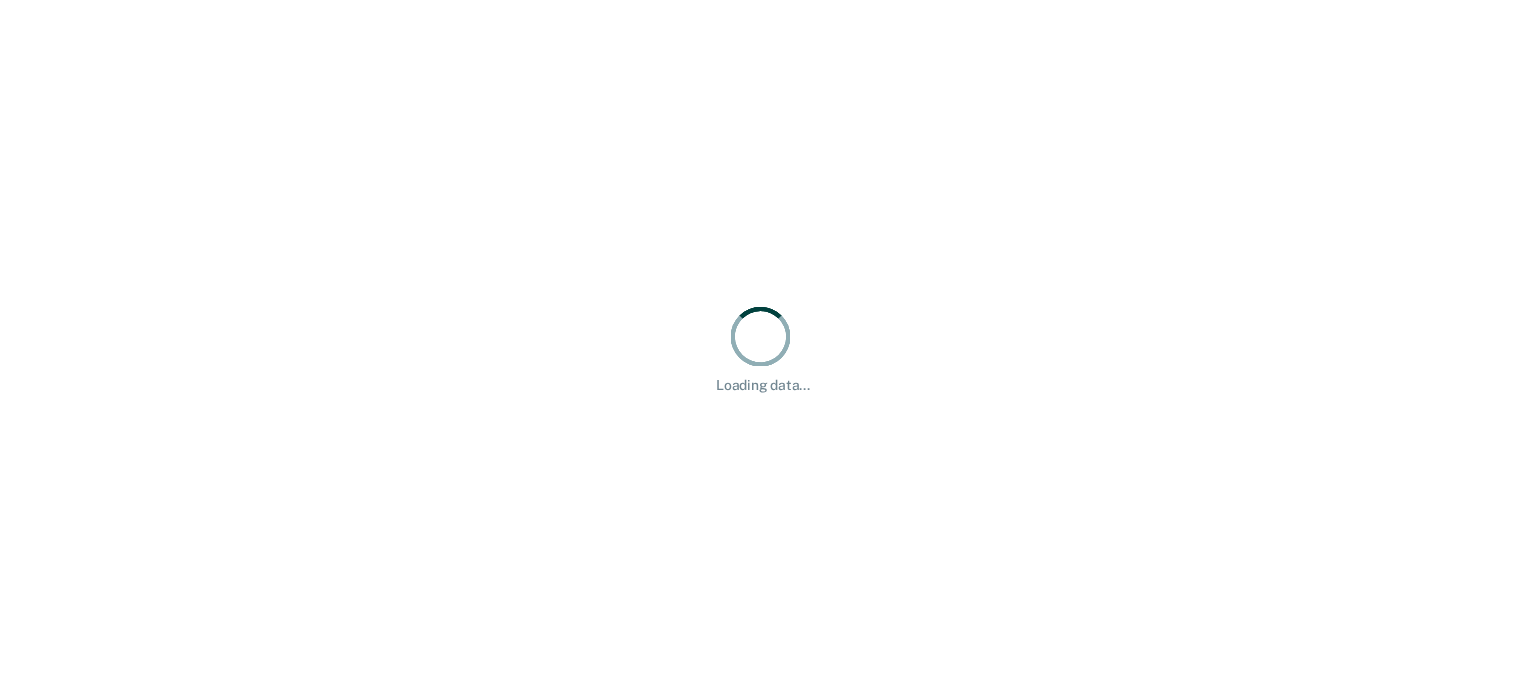 scroll, scrollTop: 0, scrollLeft: 0, axis: both 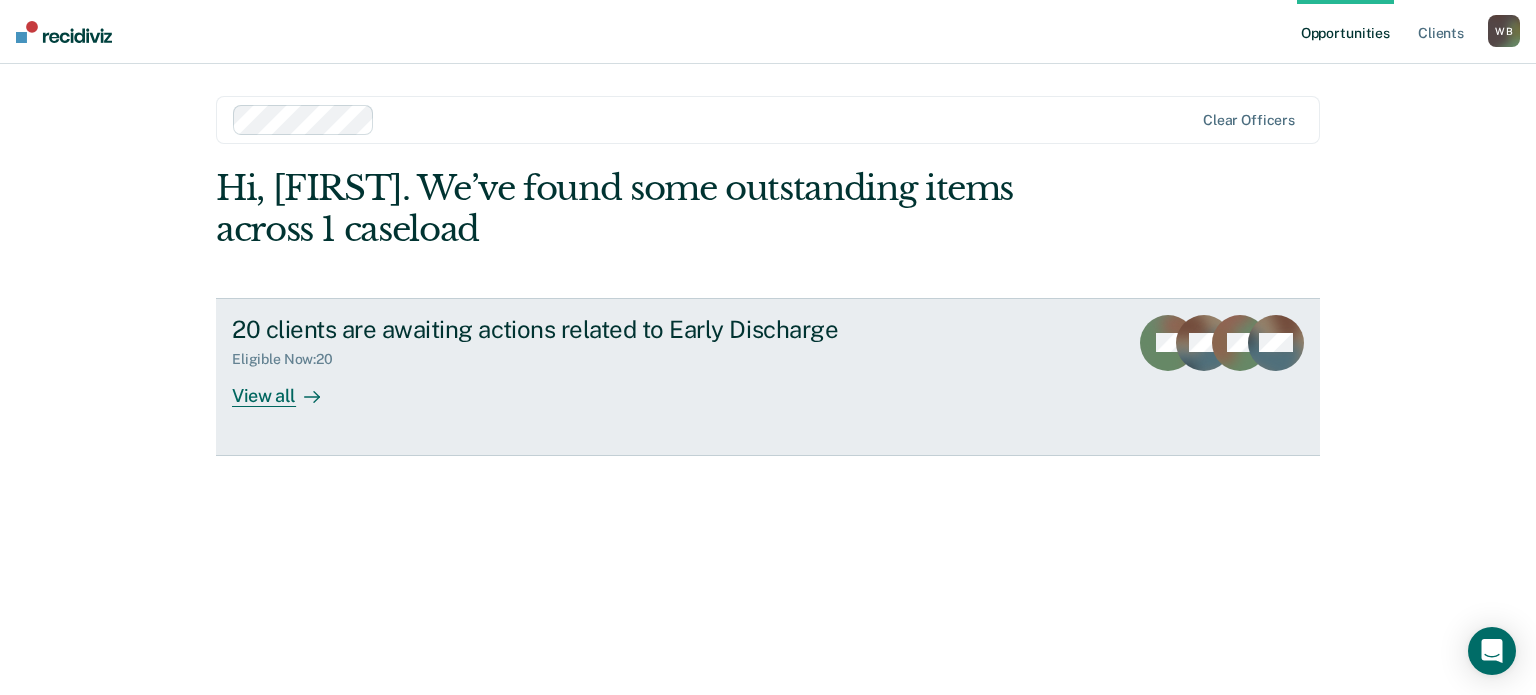 click on "View all" at bounding box center [288, 387] 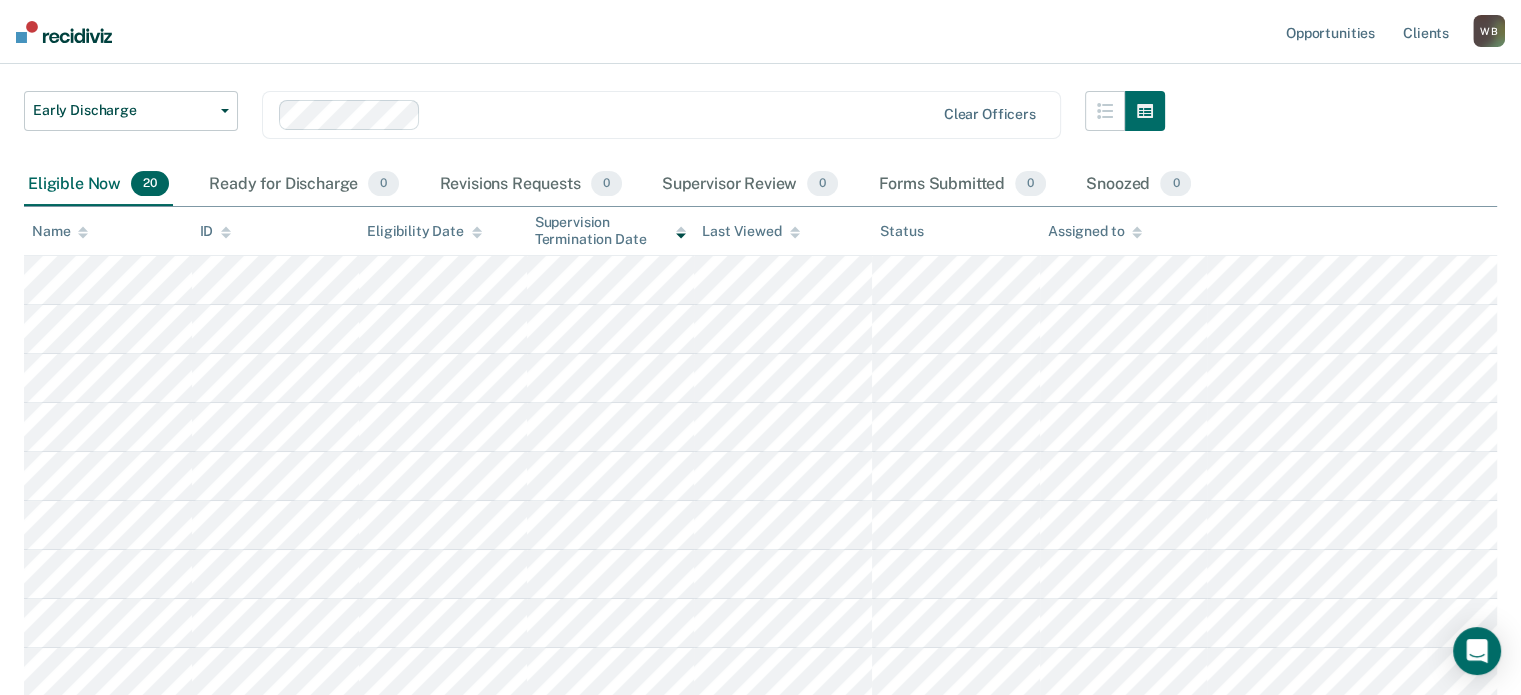 scroll, scrollTop: 0, scrollLeft: 0, axis: both 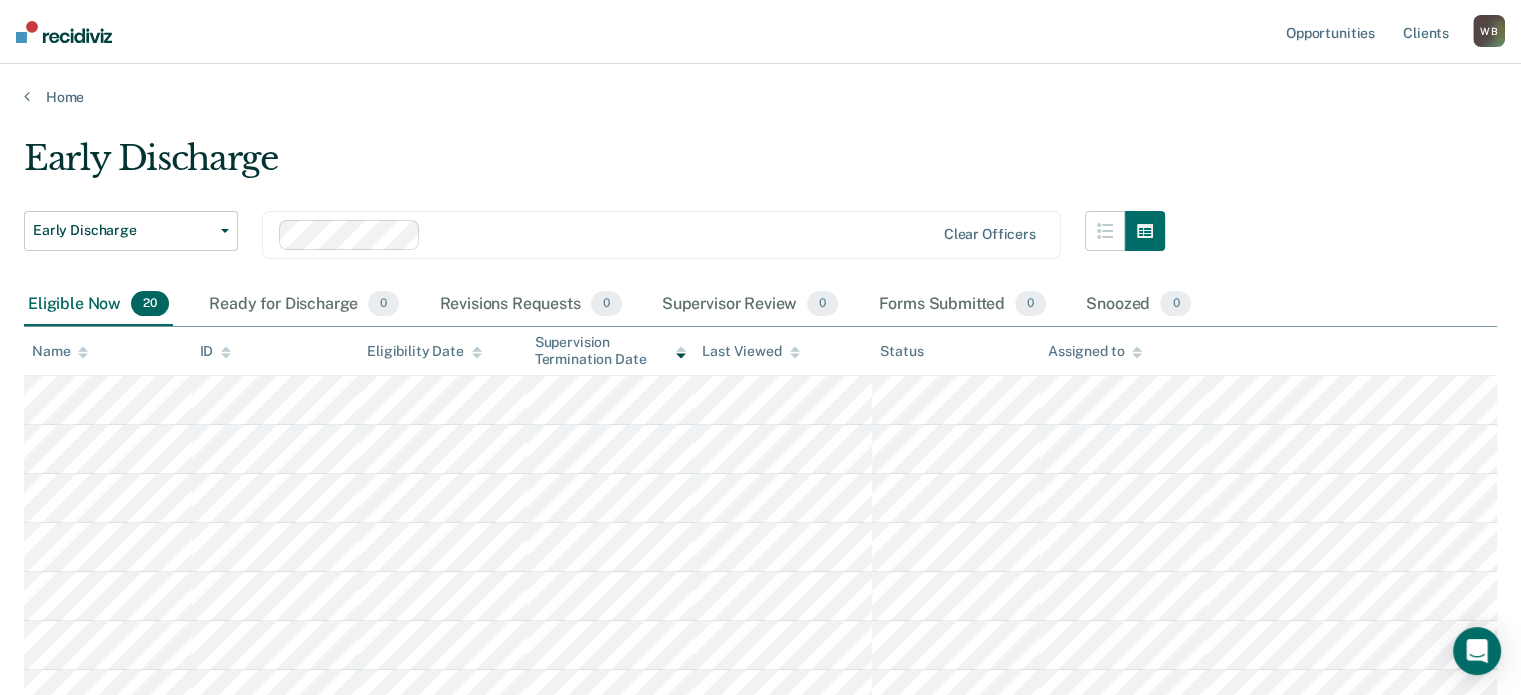 click at bounding box center (681, 234) 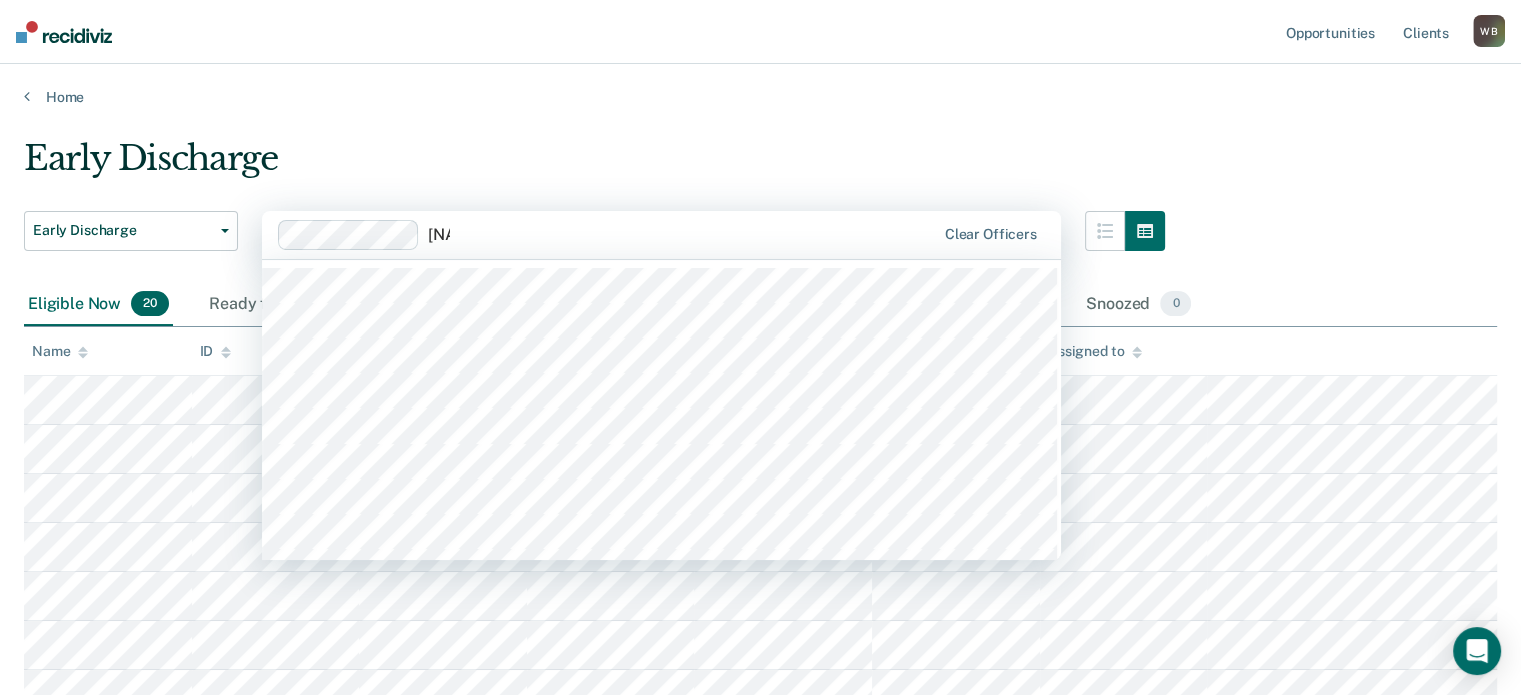 type on "k" 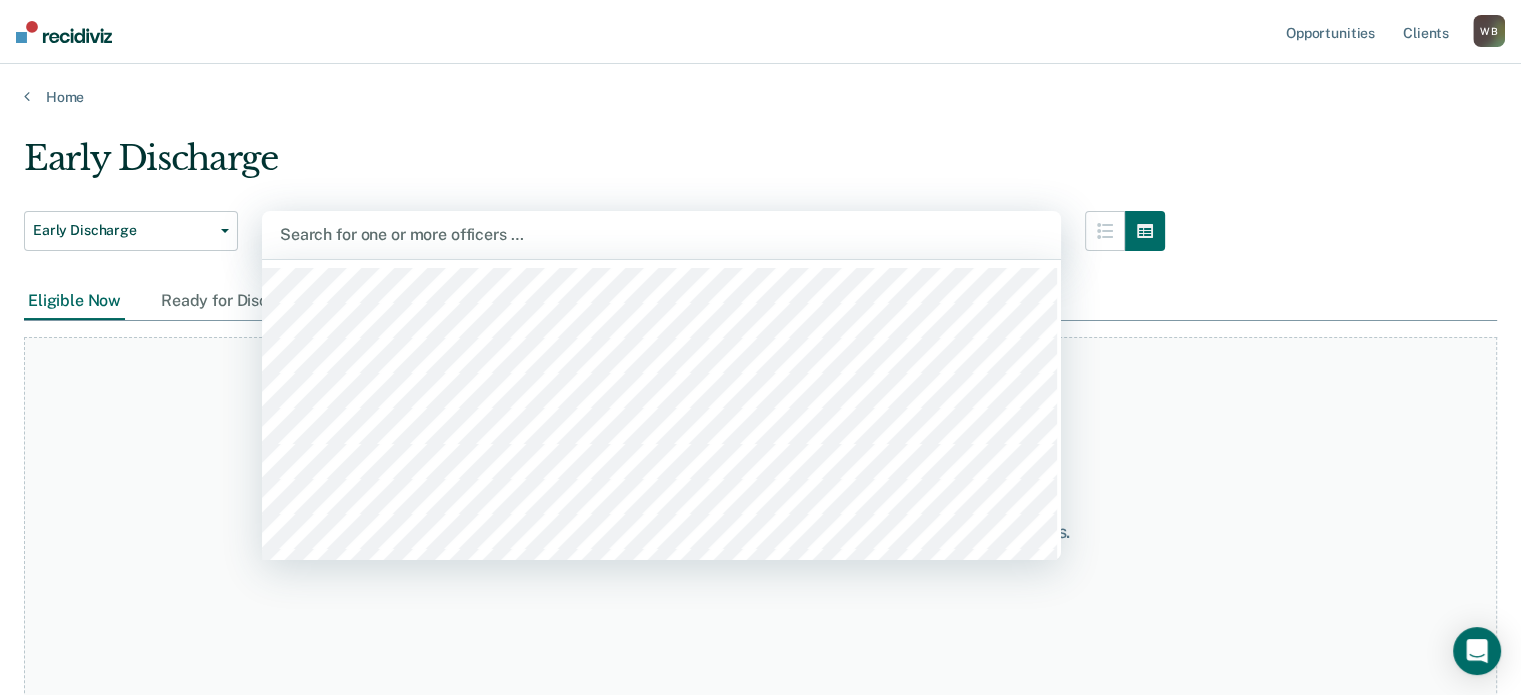 type 